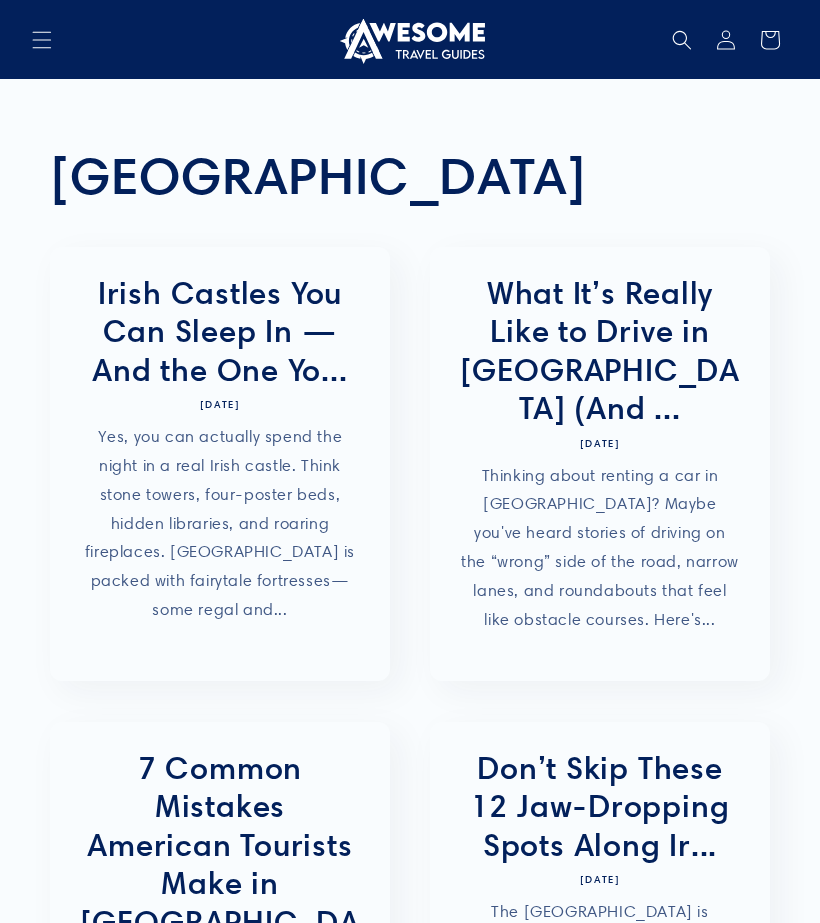 scroll, scrollTop: 0, scrollLeft: 0, axis: both 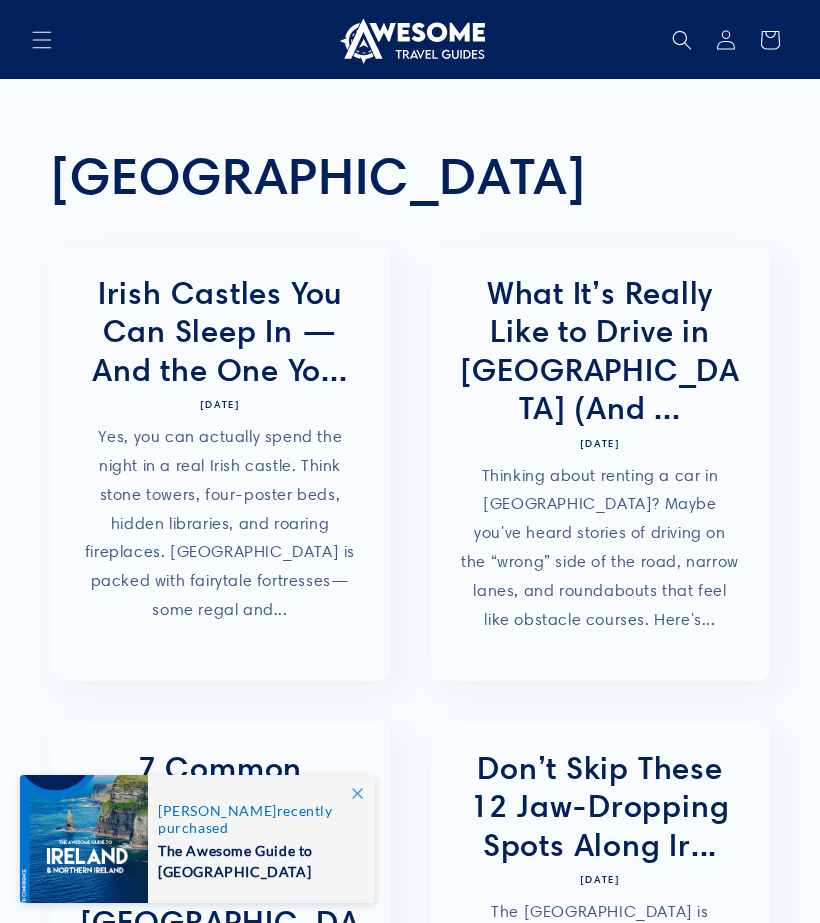 click on "Irish Castles You Can Sleep In — And the One Yo..." at bounding box center (220, 331) 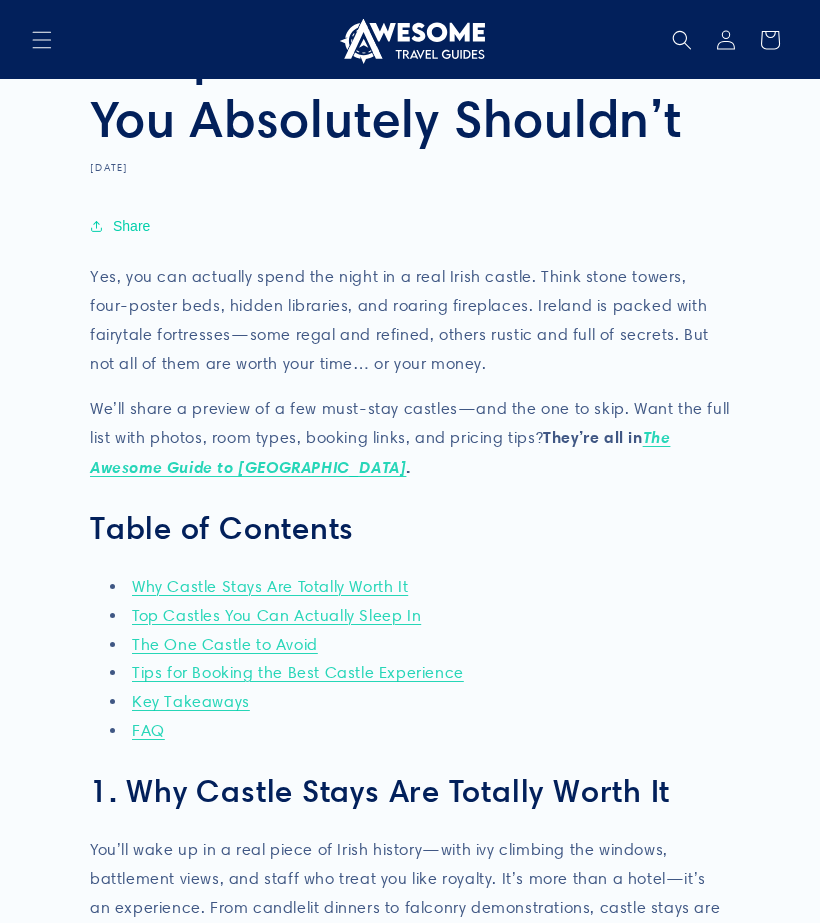 scroll, scrollTop: 0, scrollLeft: 0, axis: both 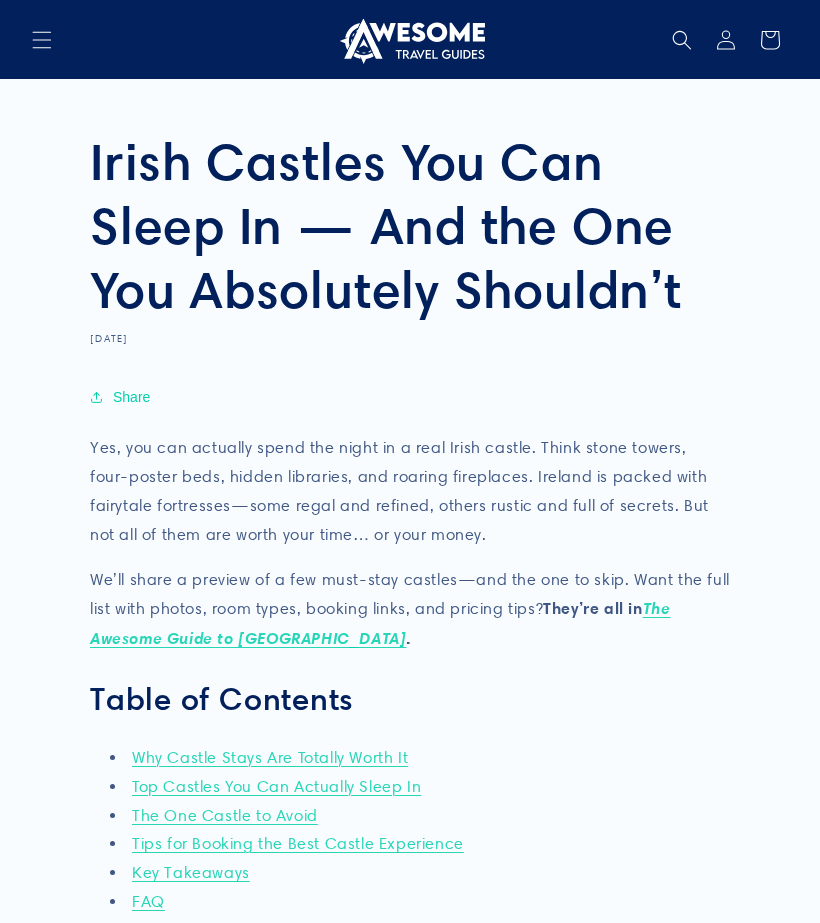 click at bounding box center (42, 40) 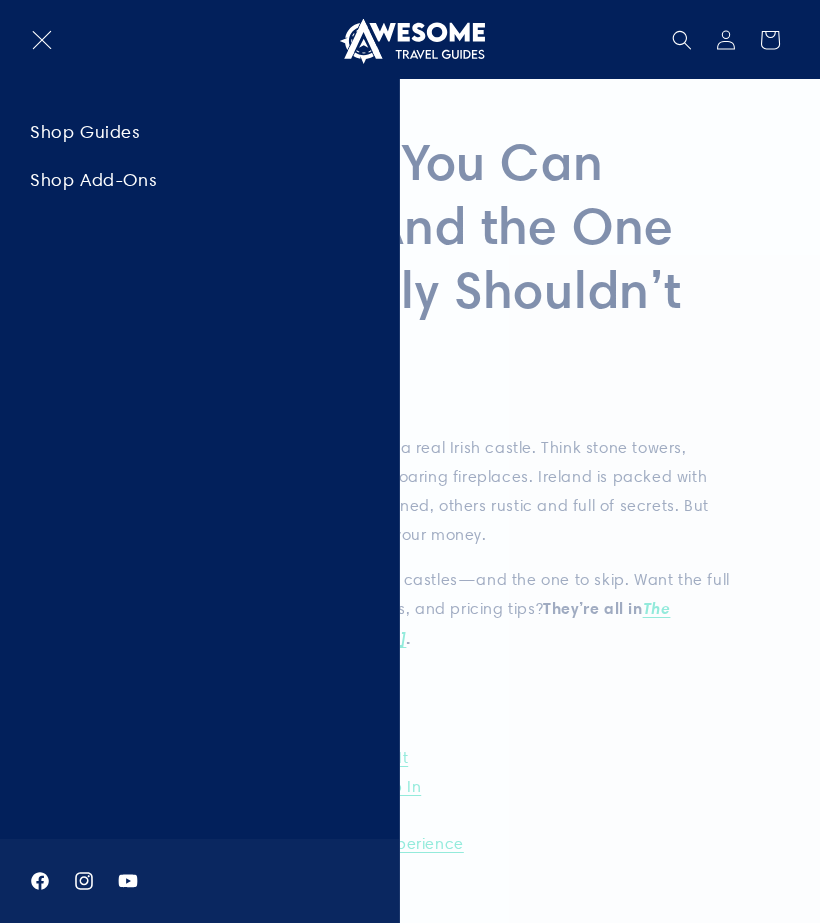 click on "Shop Guides" at bounding box center (199, 131) 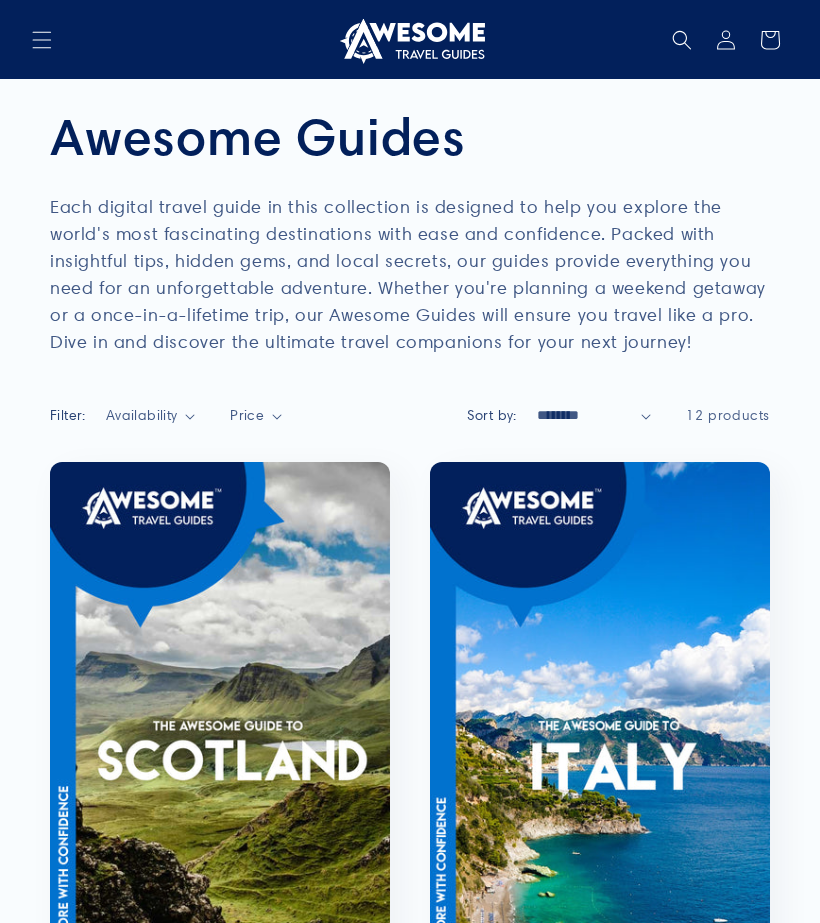 scroll, scrollTop: 0, scrollLeft: 0, axis: both 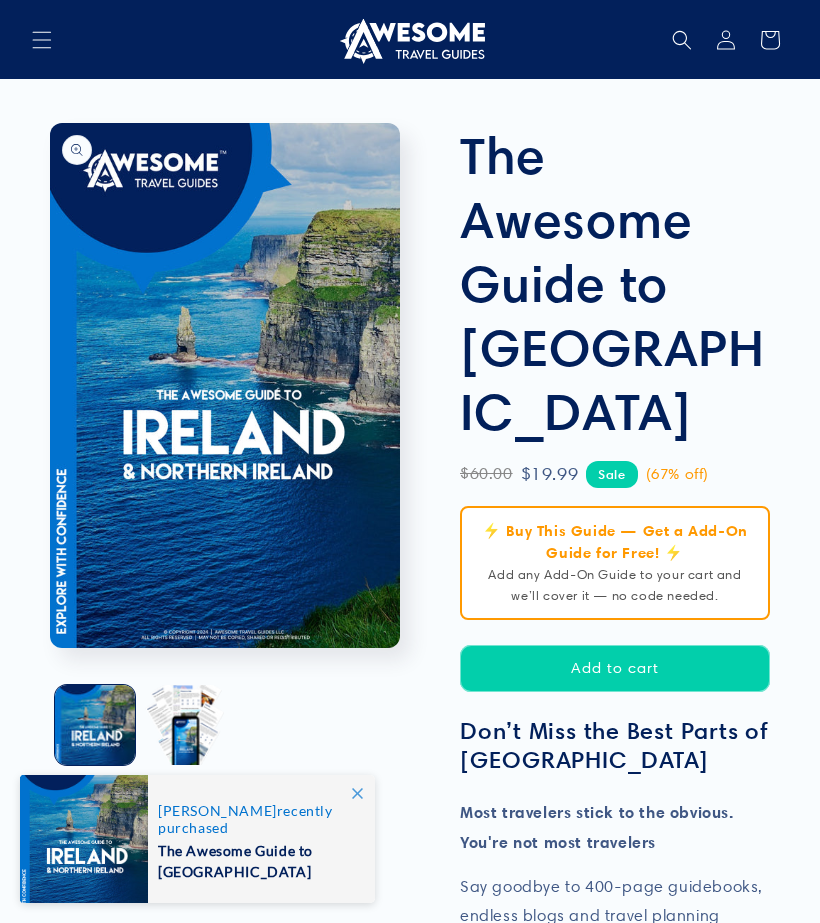 click on "Add to cart" at bounding box center (615, 668) 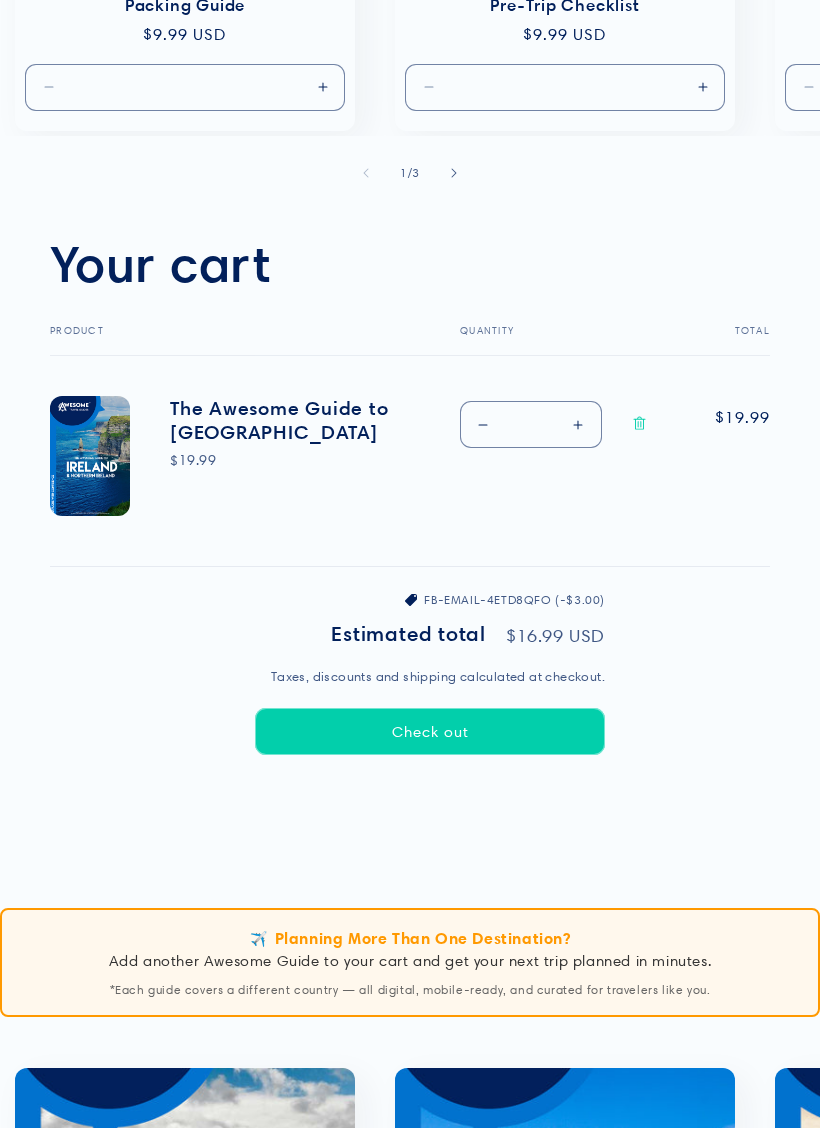 scroll, scrollTop: 658, scrollLeft: 0, axis: vertical 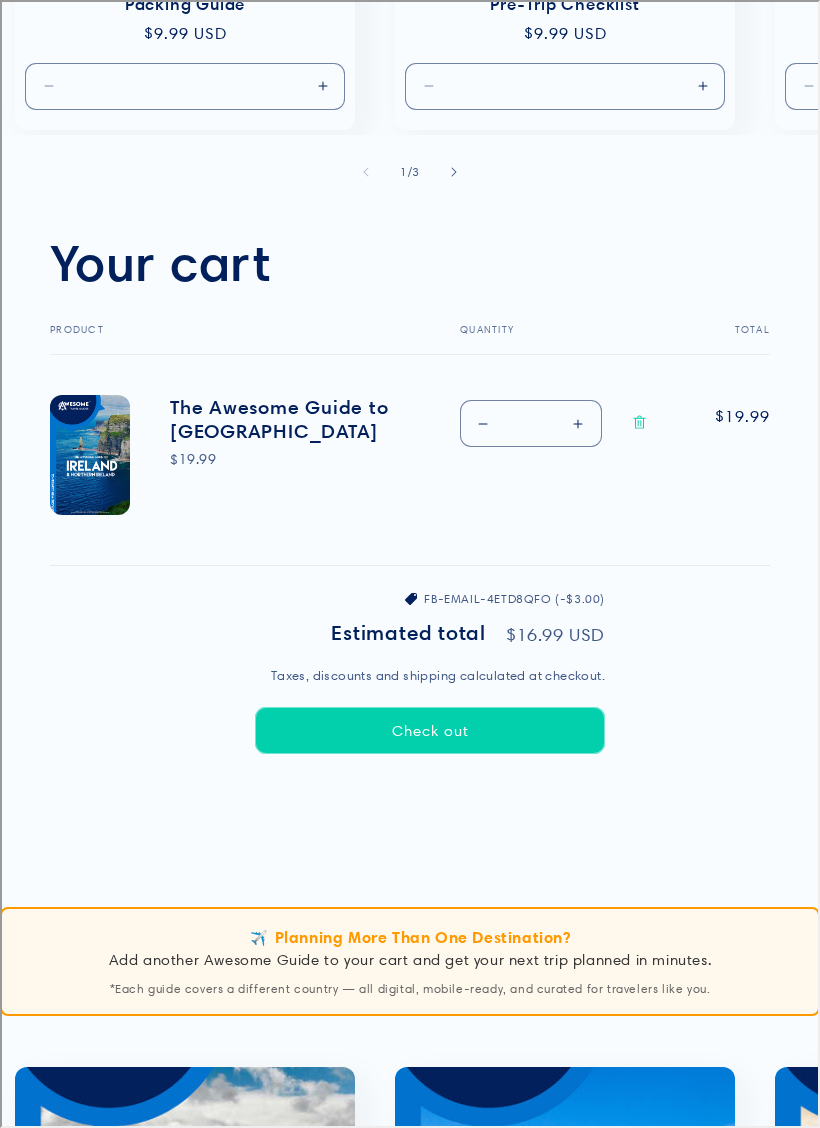 type on "**********" 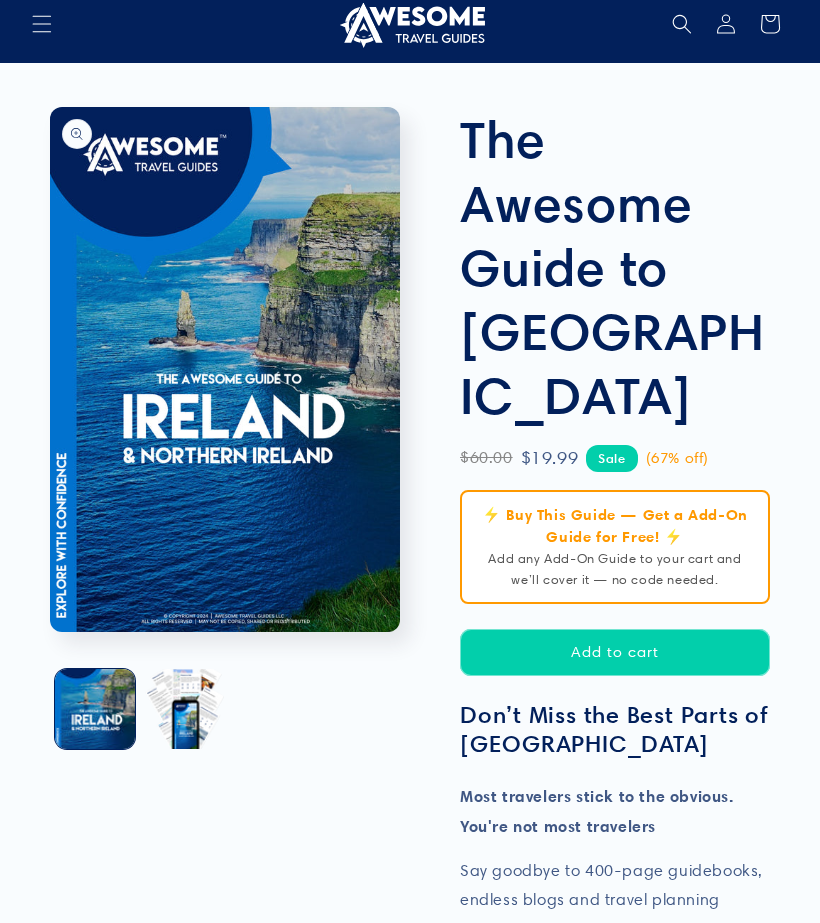 scroll, scrollTop: 0, scrollLeft: 0, axis: both 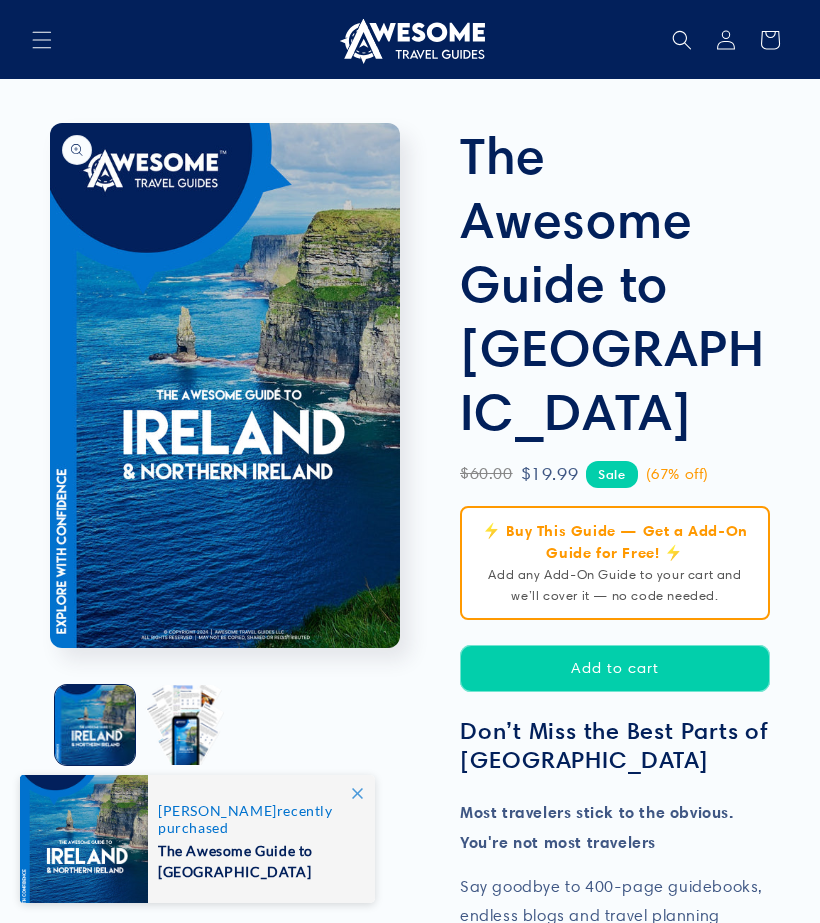 click at bounding box center (95, 725) 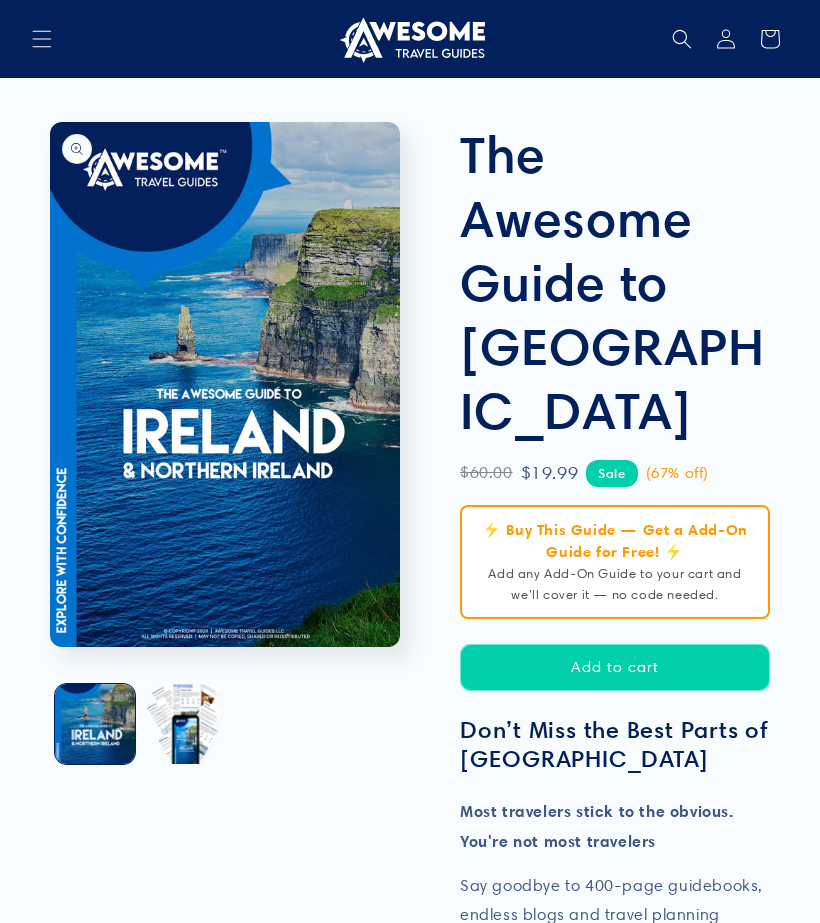 scroll, scrollTop: 0, scrollLeft: 0, axis: both 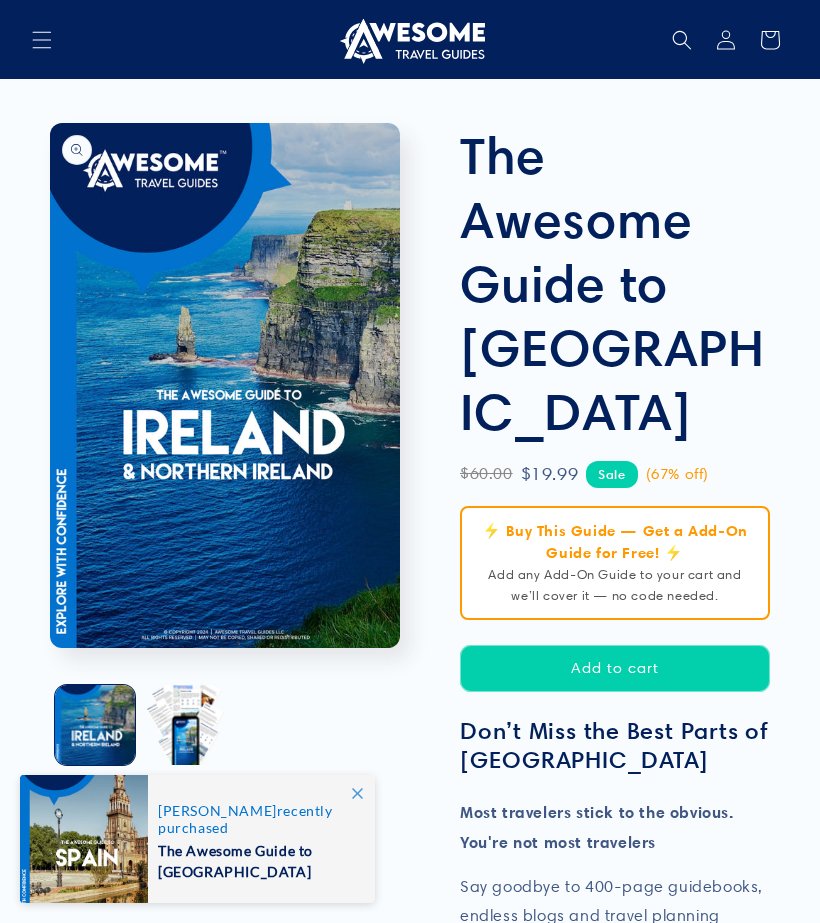 click on "Open media 1 in modal" at bounding box center [50, 648] 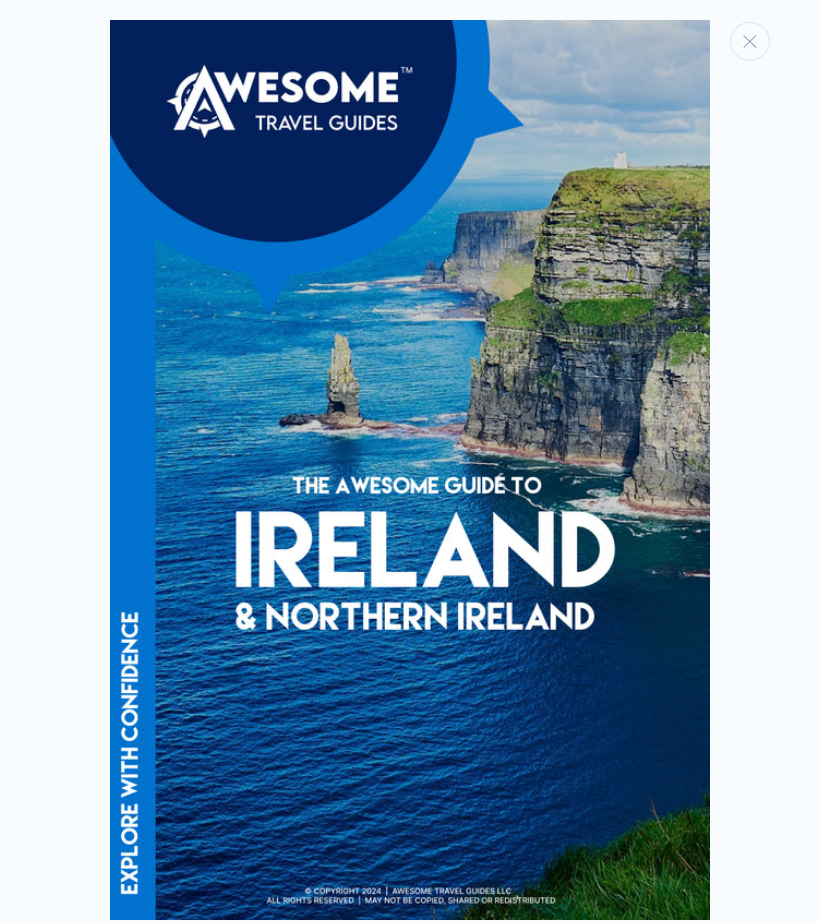 scroll, scrollTop: 0, scrollLeft: 0, axis: both 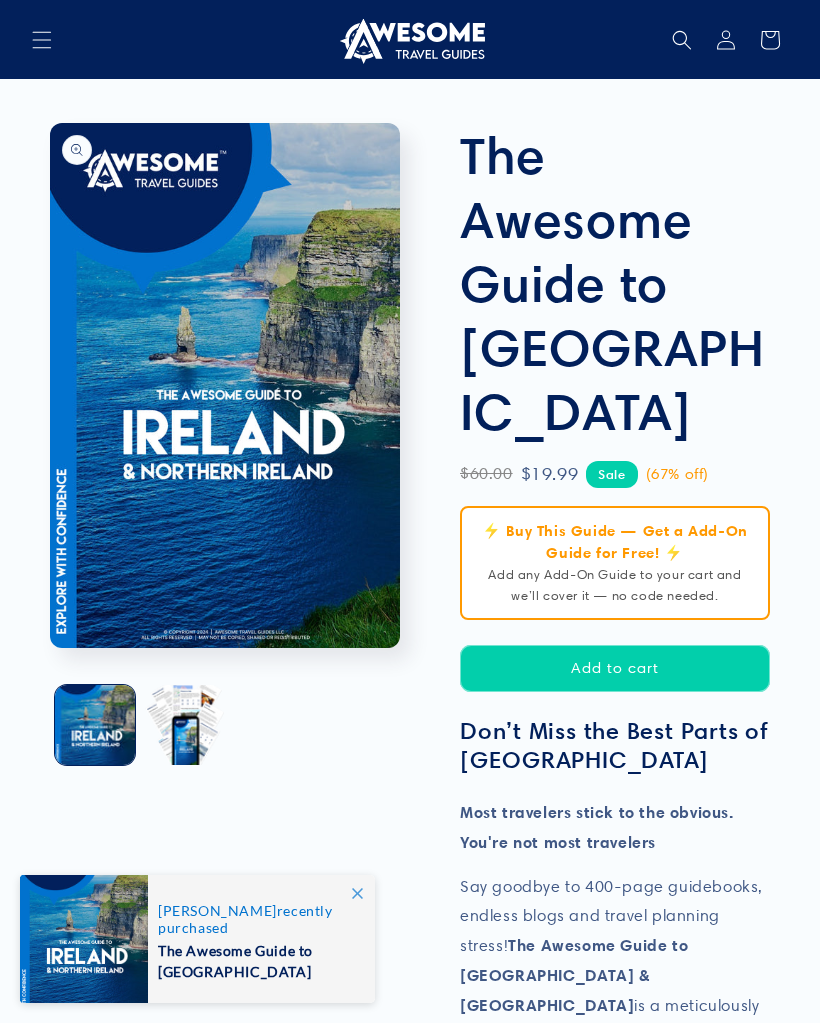click 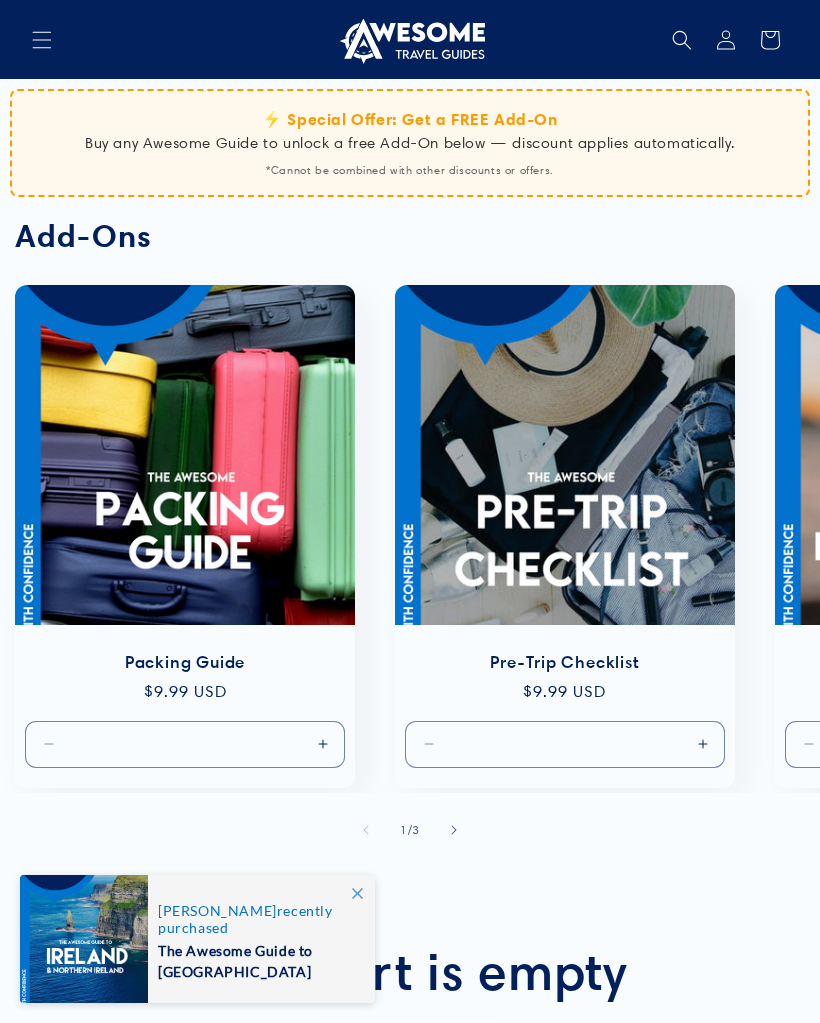 scroll, scrollTop: 0, scrollLeft: 0, axis: both 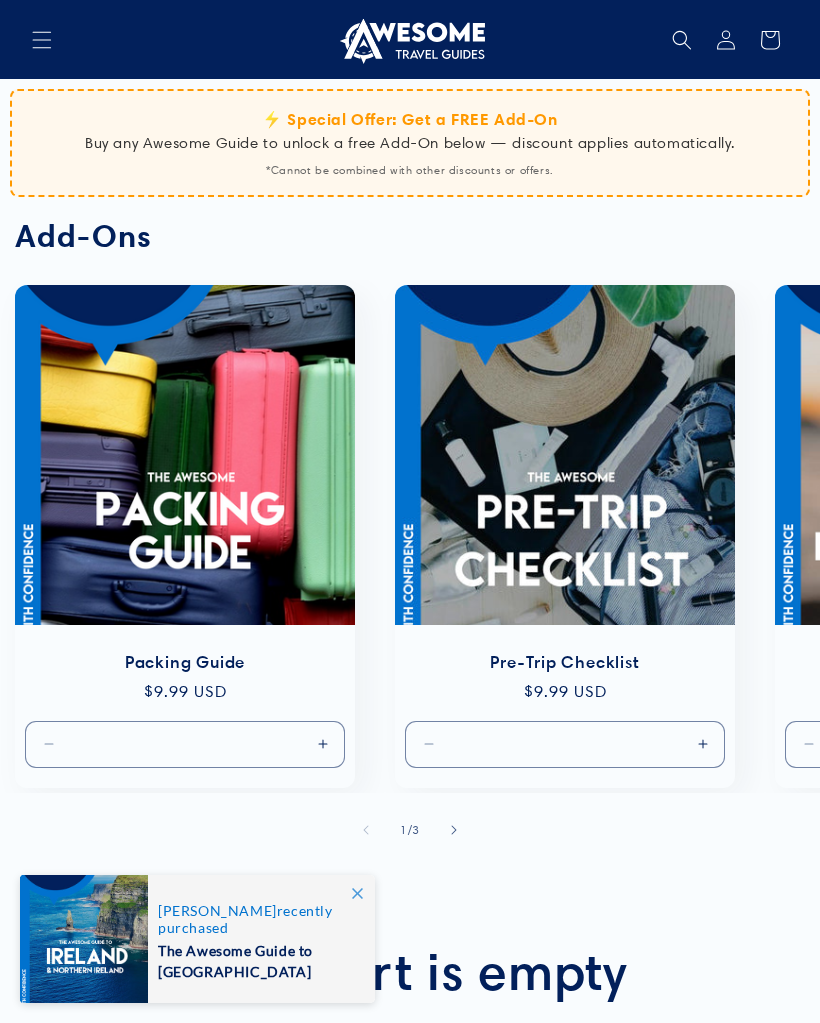 click 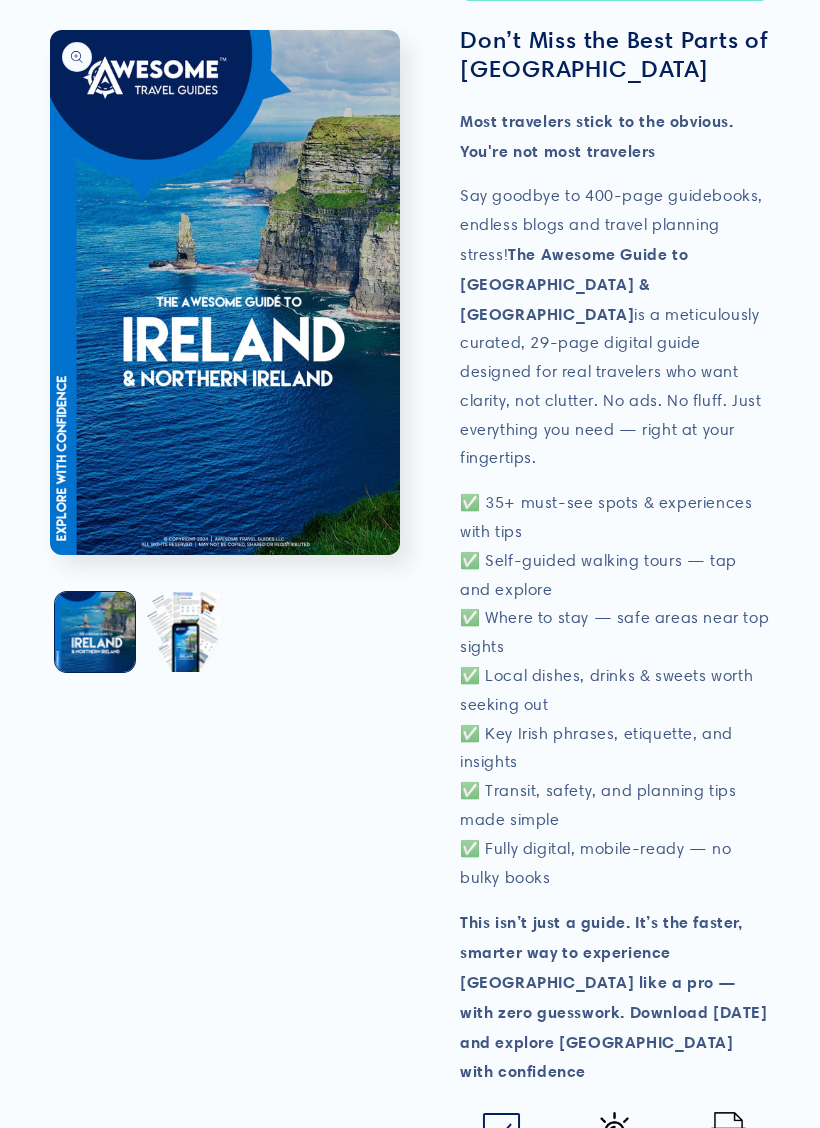scroll, scrollTop: 720, scrollLeft: 0, axis: vertical 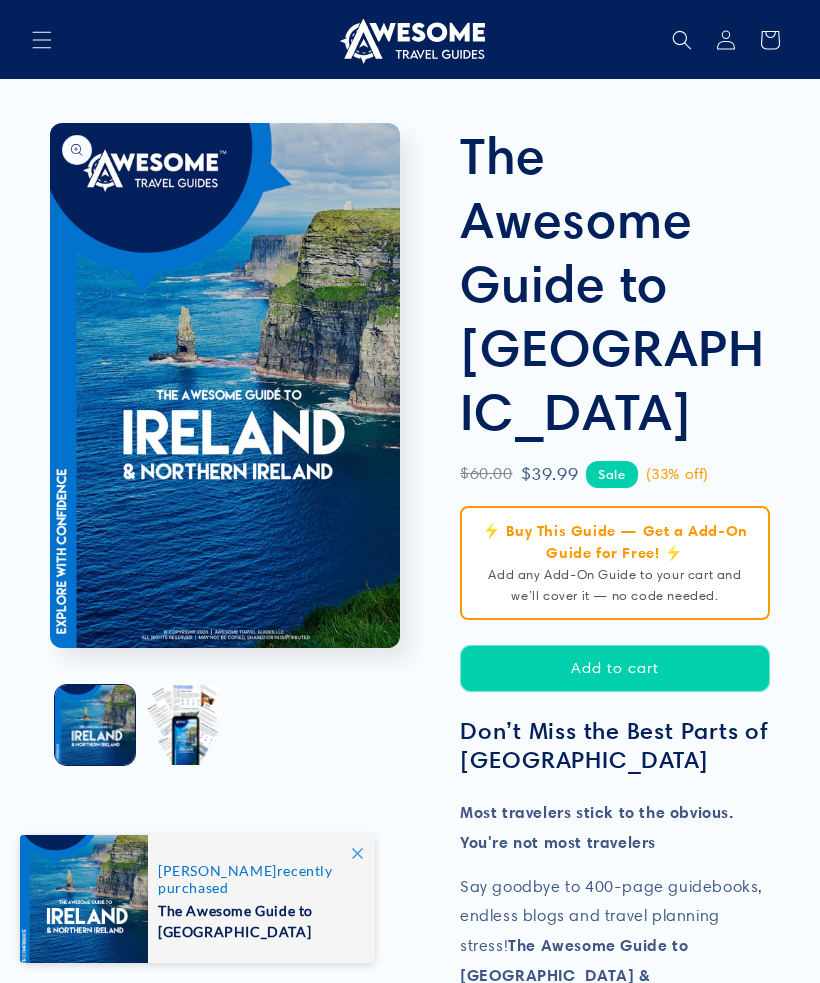 click on "Account" at bounding box center (726, 40) 